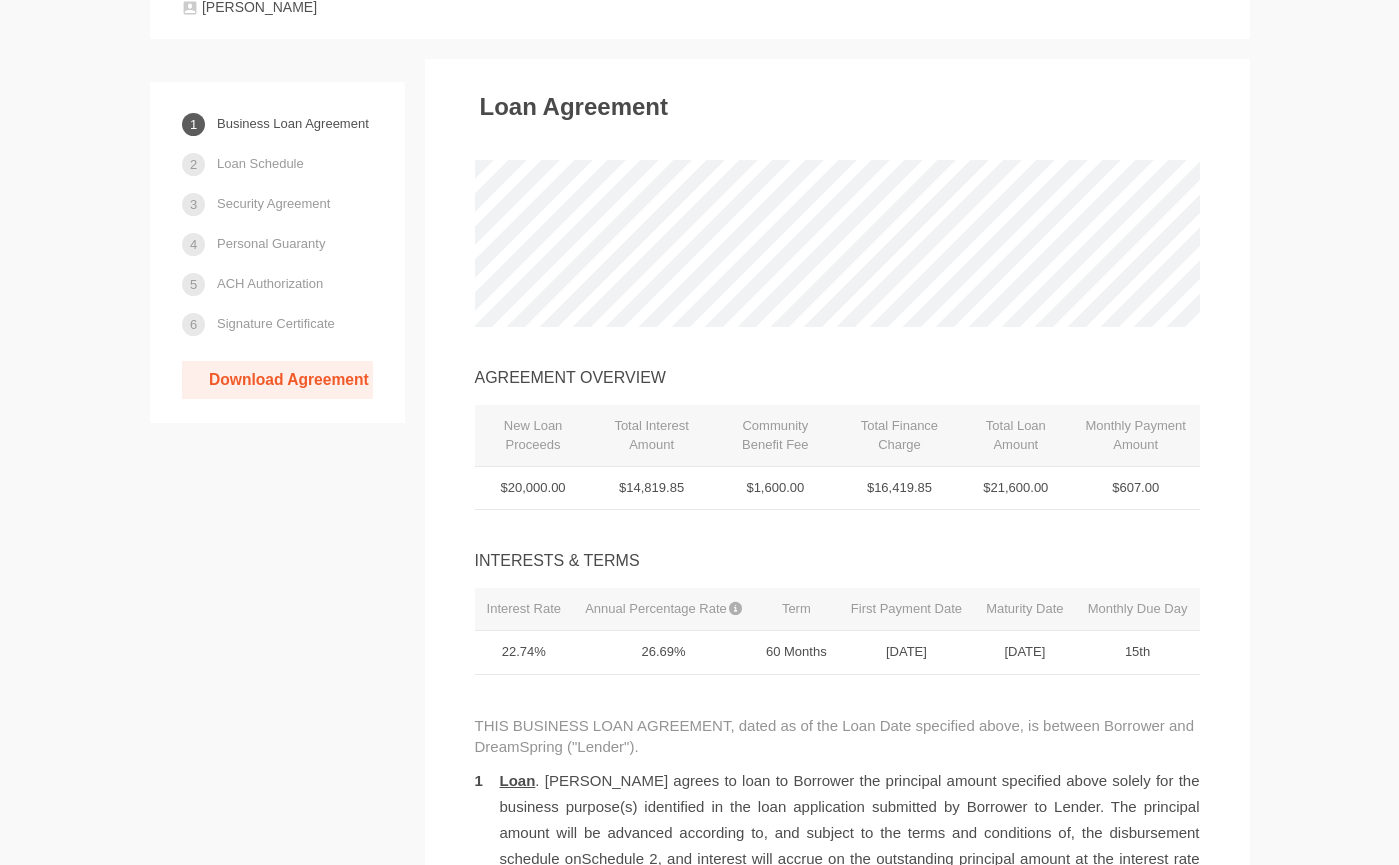 scroll, scrollTop: 257, scrollLeft: 0, axis: vertical 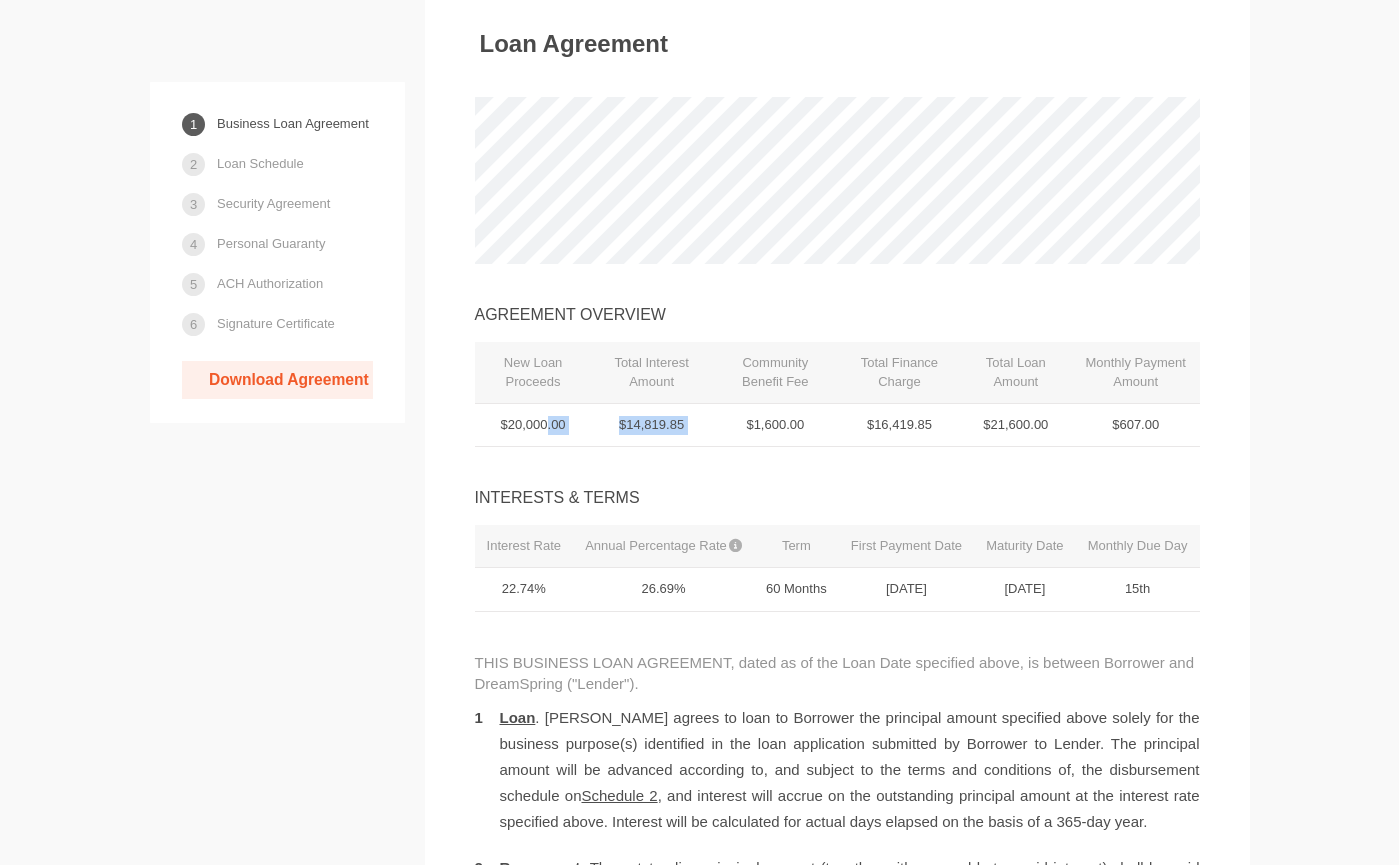 drag, startPoint x: 635, startPoint y: 434, endPoint x: 727, endPoint y: 434, distance: 92 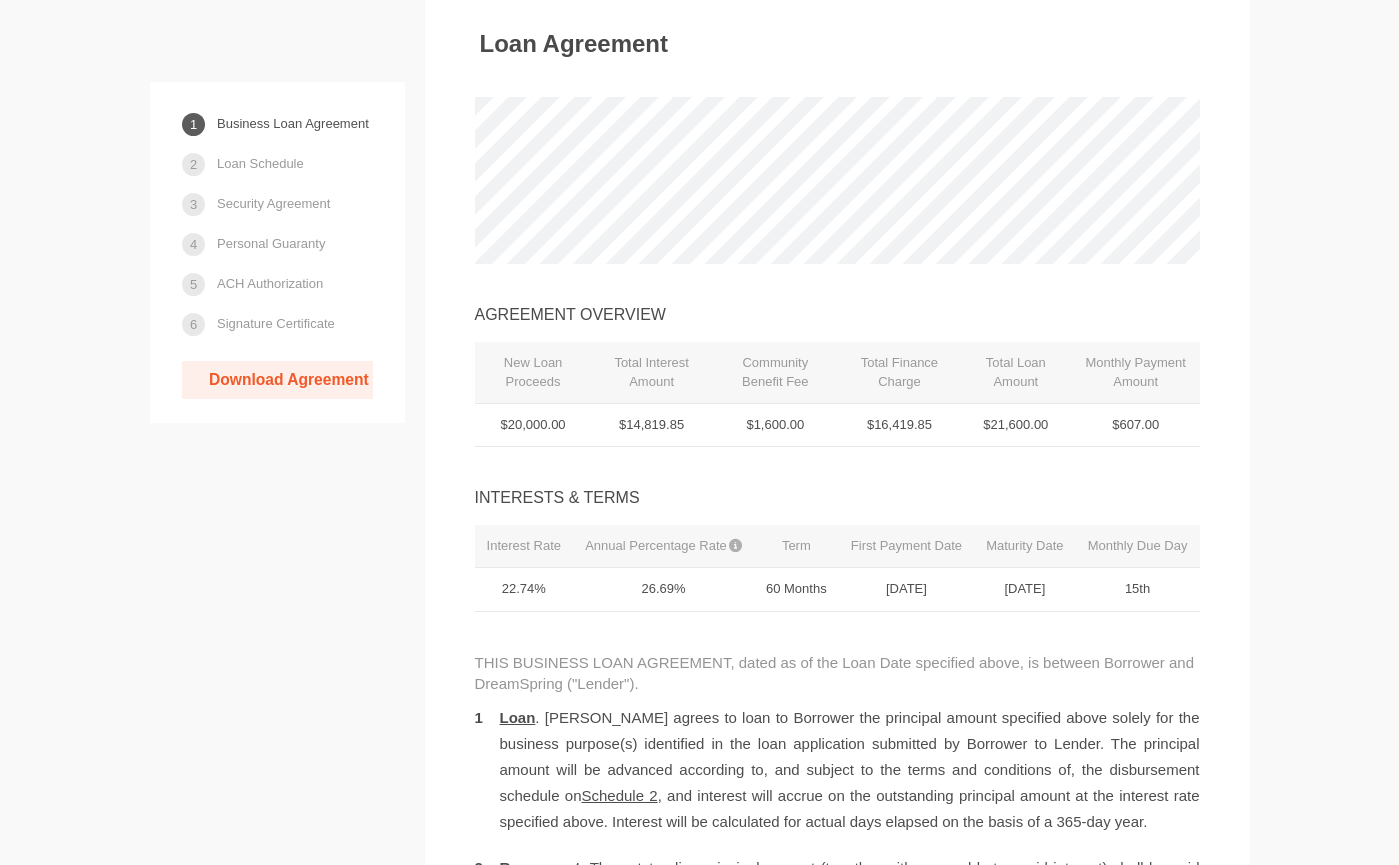 drag, startPoint x: 705, startPoint y: 453, endPoint x: 795, endPoint y: 453, distance: 90 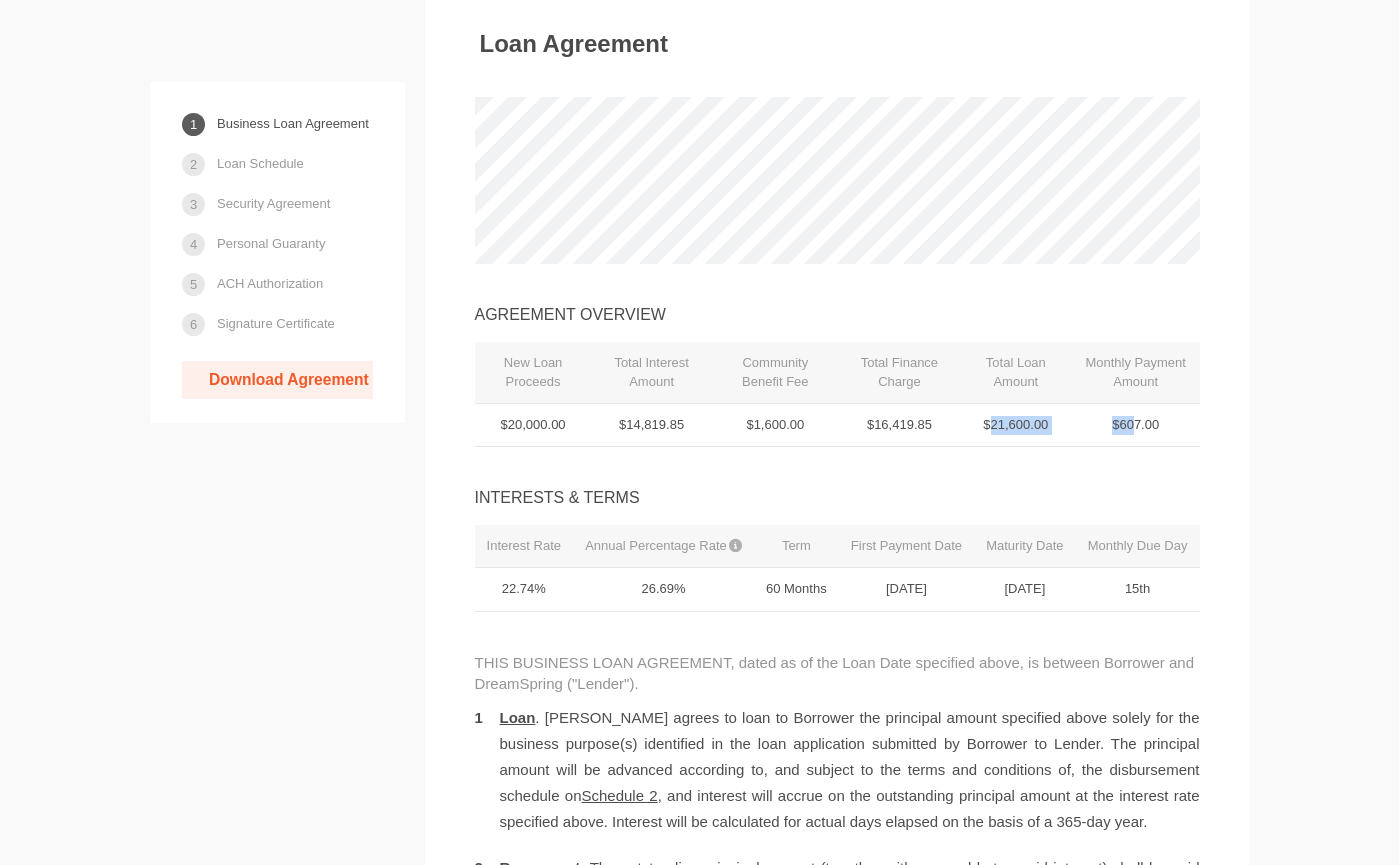 drag, startPoint x: 1089, startPoint y: 436, endPoint x: 1137, endPoint y: 436, distance: 48 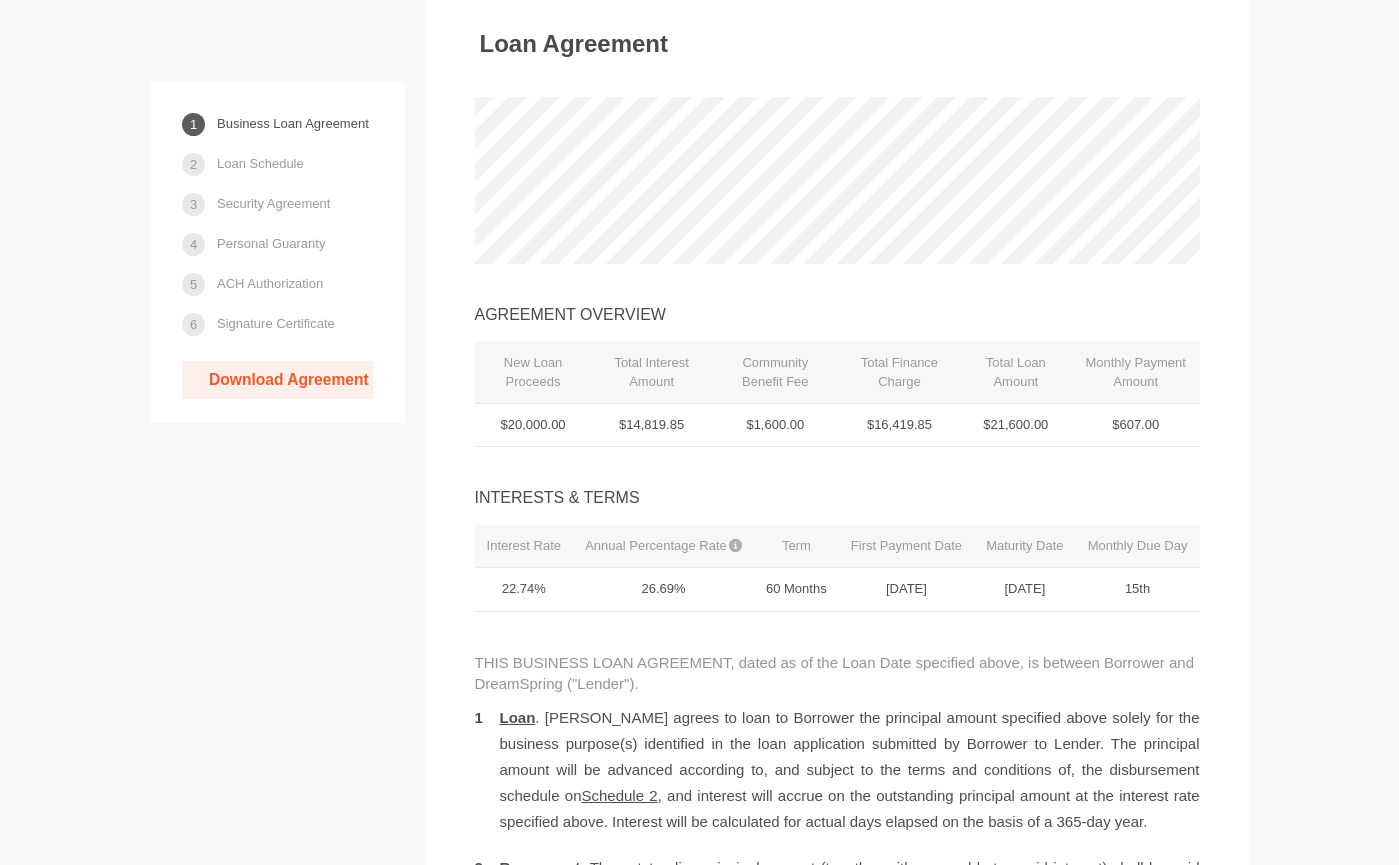 click on "Loan Amount
$21,600.00
Interest Rate
22.74%
Term
60
Months
Payment Amount
$607.00
[PERSON_NAME]
Business Loan Agreement
Loan Schedule
Security Agreement
Personal Guaranty
ACH Authorization
Signature Certificate
Download Agreement
Loan Agreement
AGREEMENT OVERVIEW
New Loan Proceeds
Total Interest Amount
Community Benefit Fee
Total Finance Charge
Total Loan Amount
Monthly Payment Amount
$20,000.00
$14,819.85
$1,600.00
$16,419.85
$21,600.00
$607.00
INTERESTS & TERMS
Interest Rate
Annual Percentage Rate
Term
First Payment Date
Maturity Date
Monthly Due Day
22.74%
26.69%
60 Months
[DATE]
[DATE]
15th
Loan Schedule 2
Repayment Schedule 3 .
provided" at bounding box center [699, 8205] 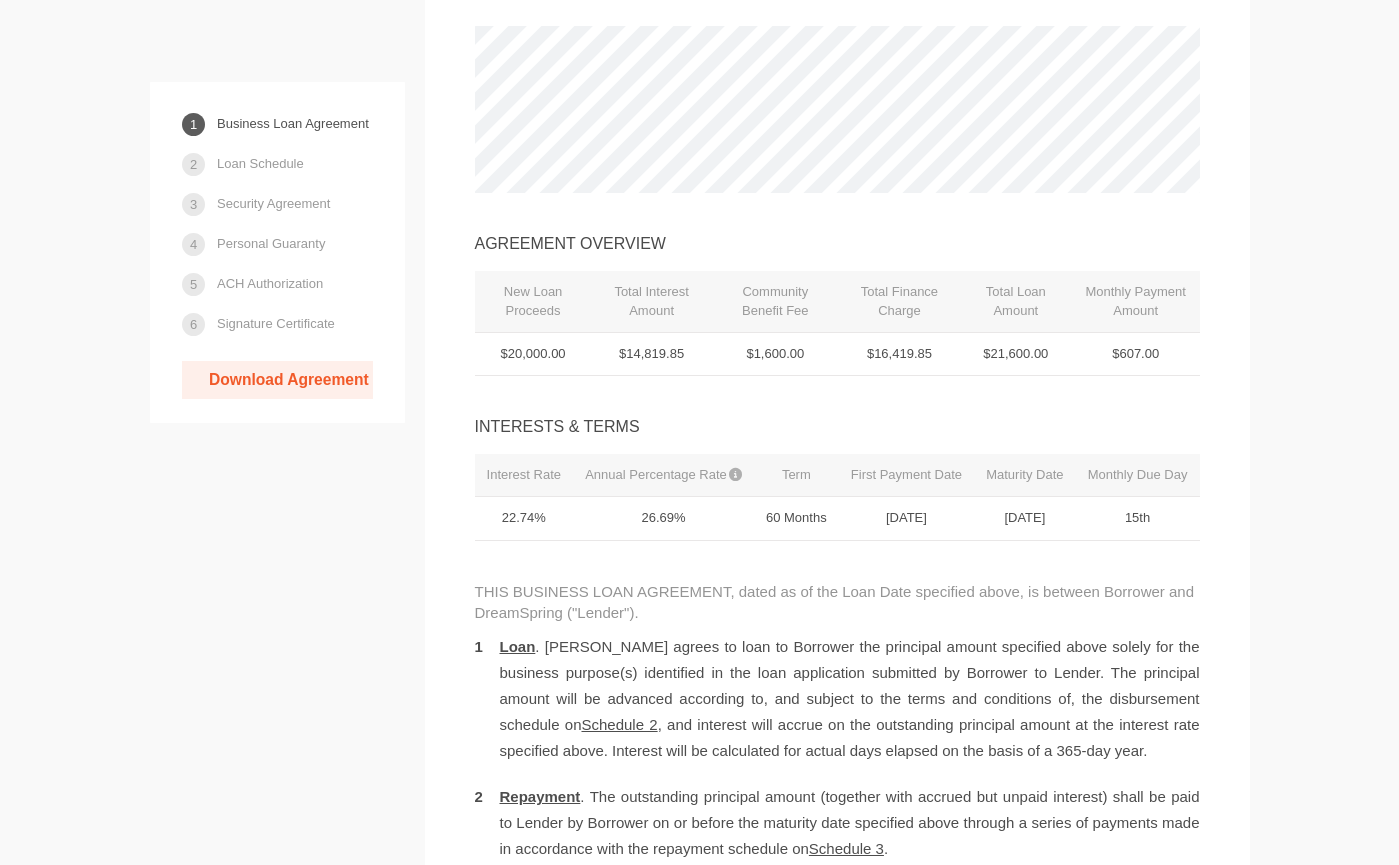 scroll, scrollTop: 425, scrollLeft: 0, axis: vertical 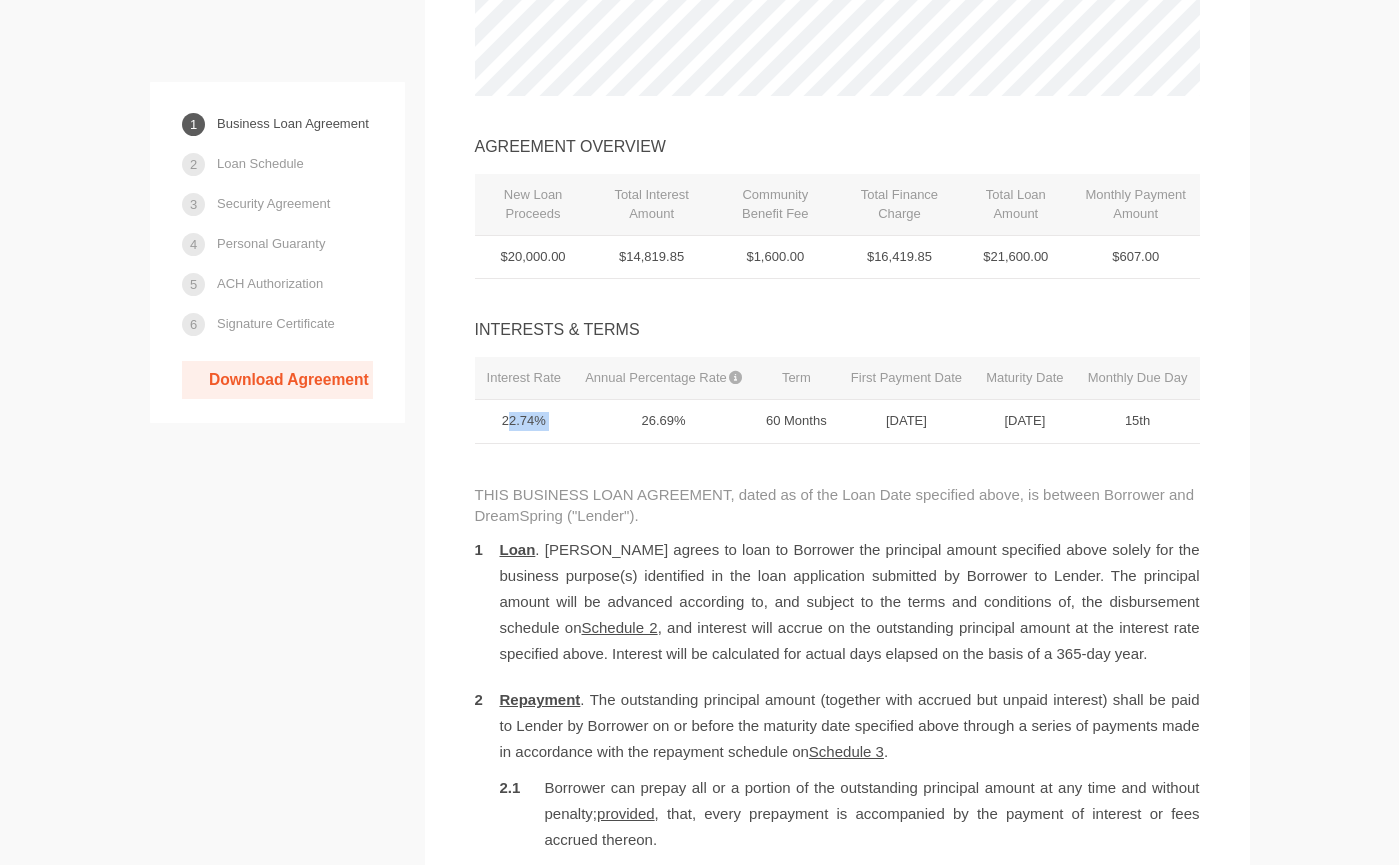 drag, startPoint x: 738, startPoint y: 456, endPoint x: 901, endPoint y: 457, distance: 163.00307 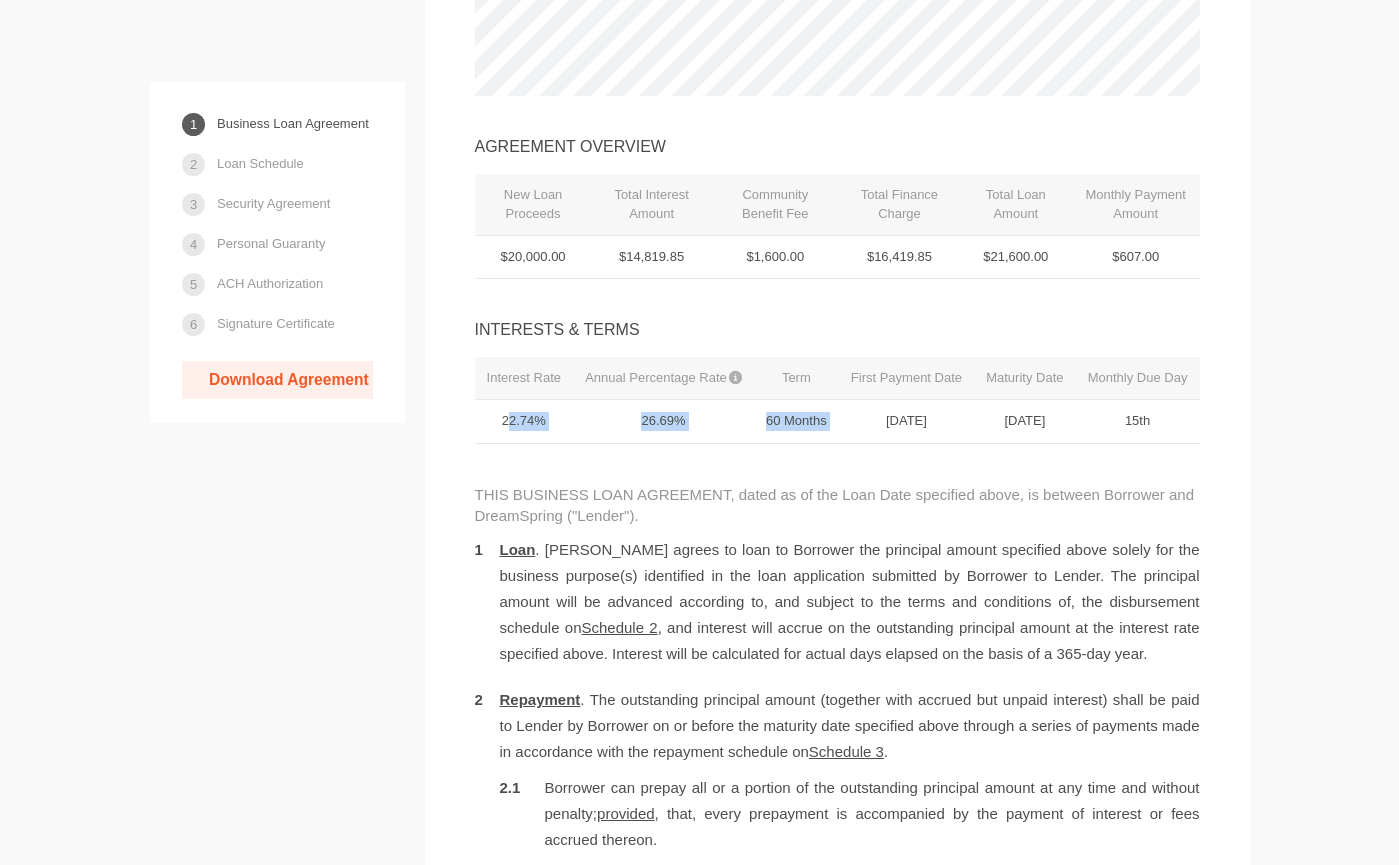 click on "[DATE]" at bounding box center (906, 422) 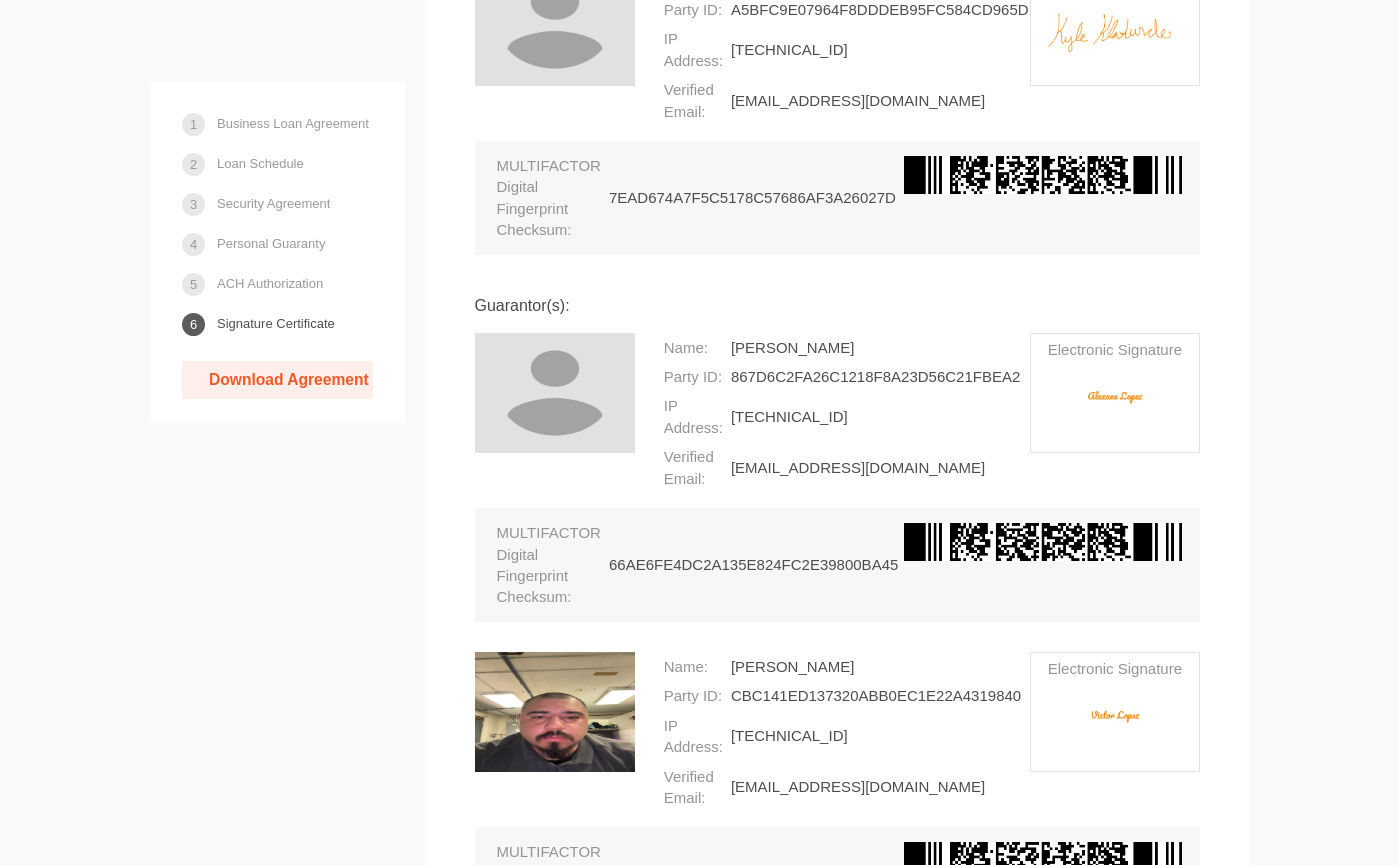 scroll, scrollTop: 15379, scrollLeft: 0, axis: vertical 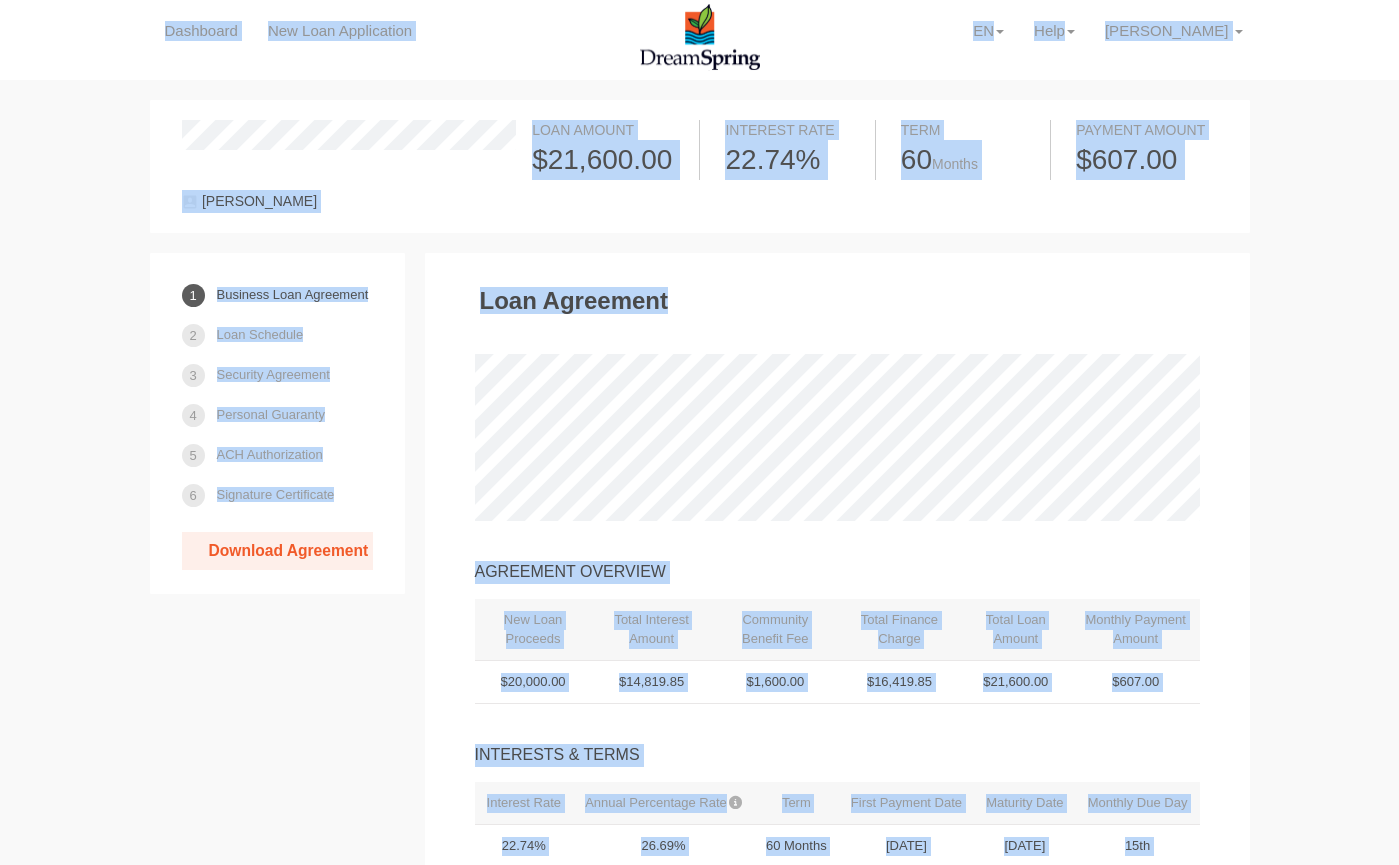 drag, startPoint x: 1261, startPoint y: 703, endPoint x: 163, endPoint y: -78, distance: 1347.4291 